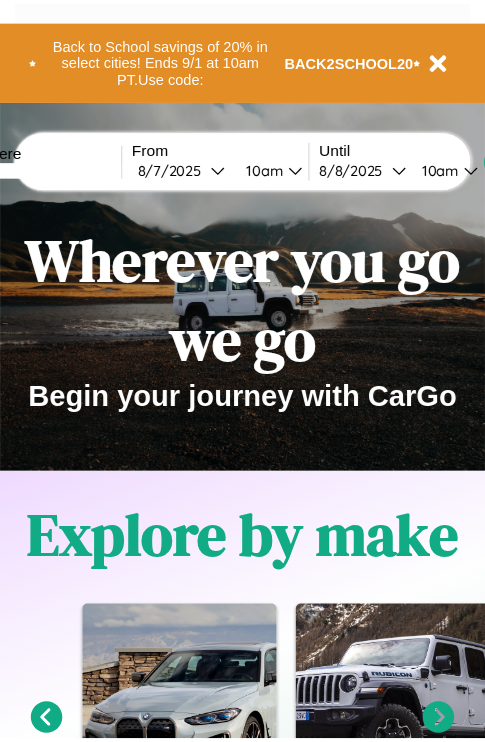 scroll, scrollTop: 0, scrollLeft: 0, axis: both 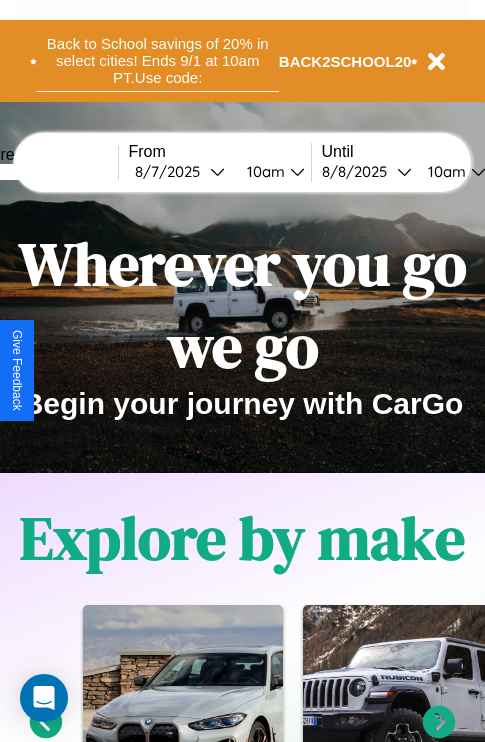 click on "Back to School savings of 20% in select cities! Ends 9/1 at 10am PT.  Use code:" at bounding box center [158, 61] 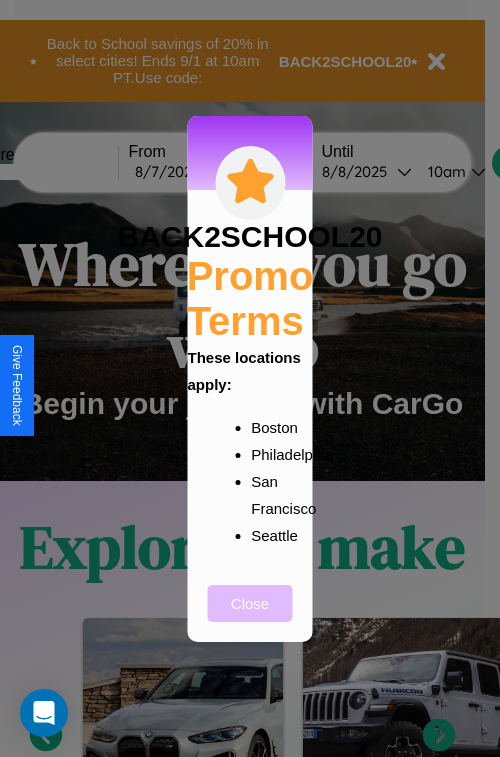 click on "Close" at bounding box center (250, 603) 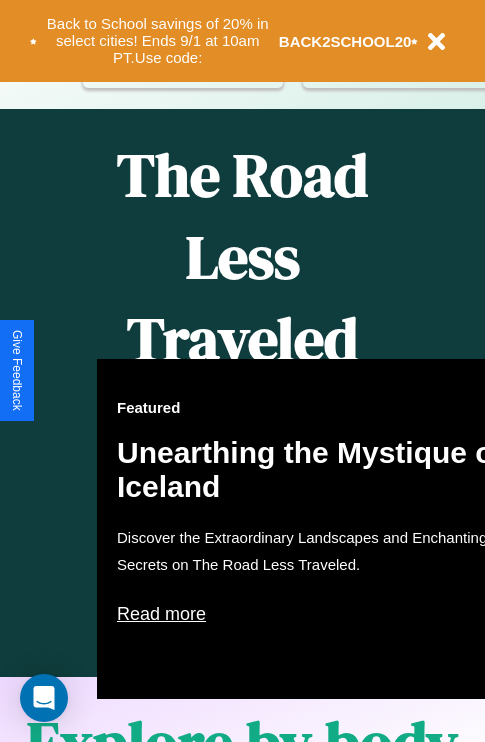 scroll, scrollTop: 817, scrollLeft: 0, axis: vertical 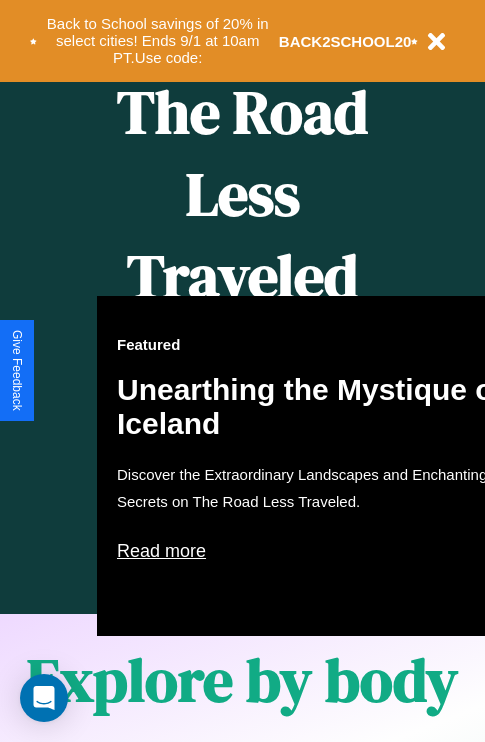 click on "Featured Unearthing the Mystique of Iceland Discover the Extraordinary Landscapes and Enchanting Secrets on The Road Less Traveled. Read more" at bounding box center (317, 466) 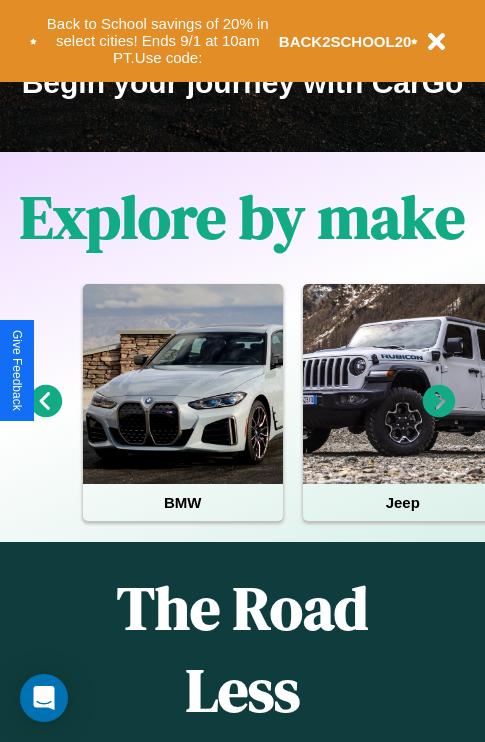 scroll, scrollTop: 308, scrollLeft: 0, axis: vertical 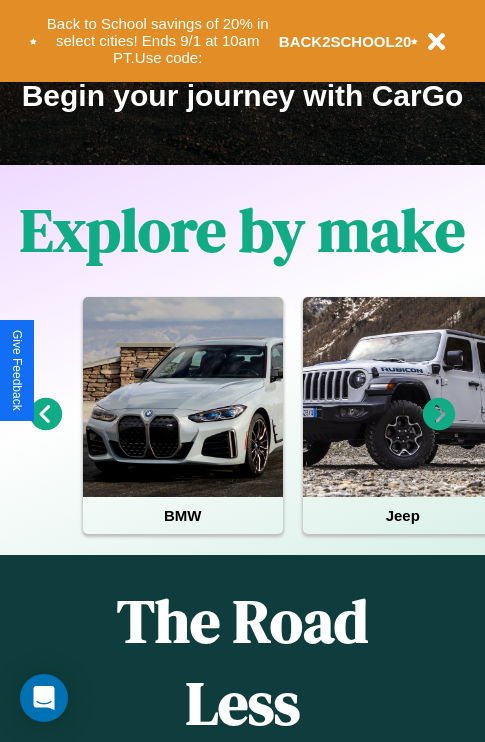 click 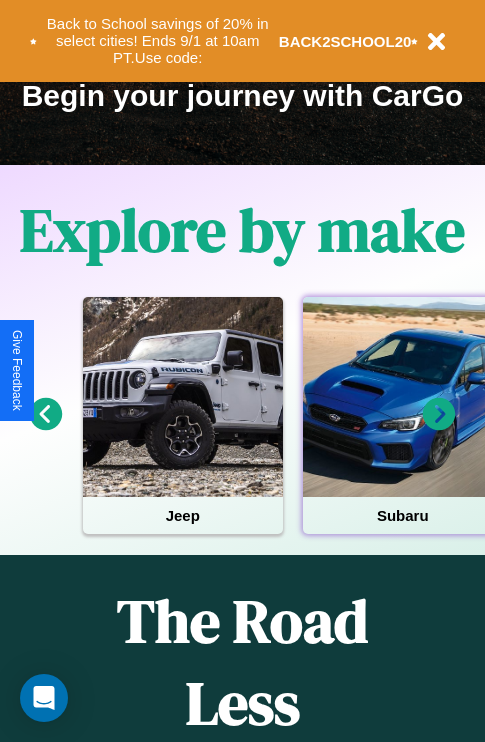 click at bounding box center [403, 397] 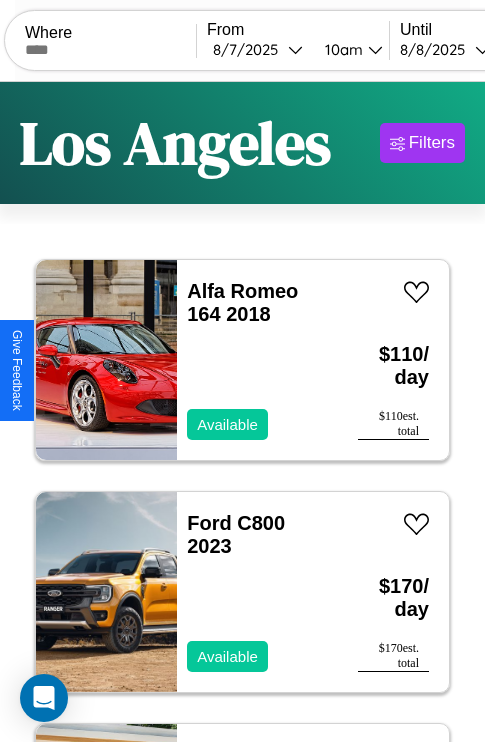 scroll, scrollTop: 95, scrollLeft: 0, axis: vertical 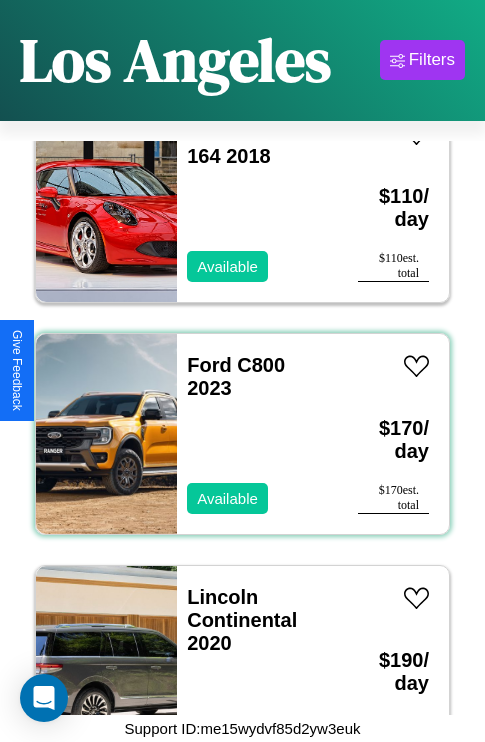 click on "Ford   C800   2023 Available" at bounding box center (257, 434) 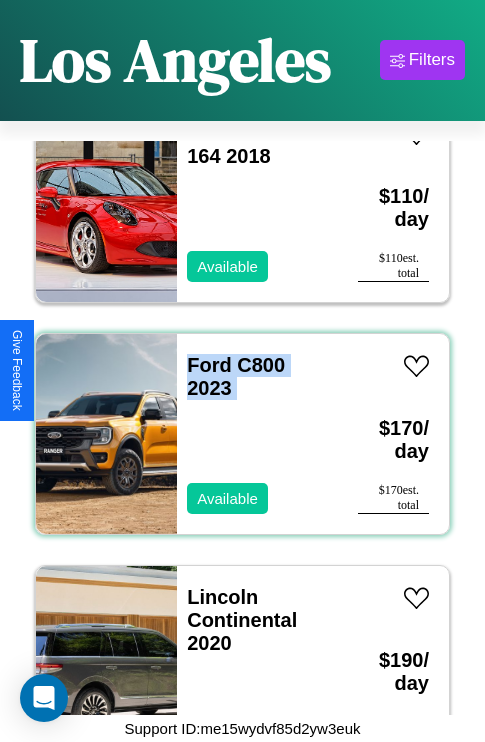 click on "Ford   C800   2023 Available" at bounding box center [257, 434] 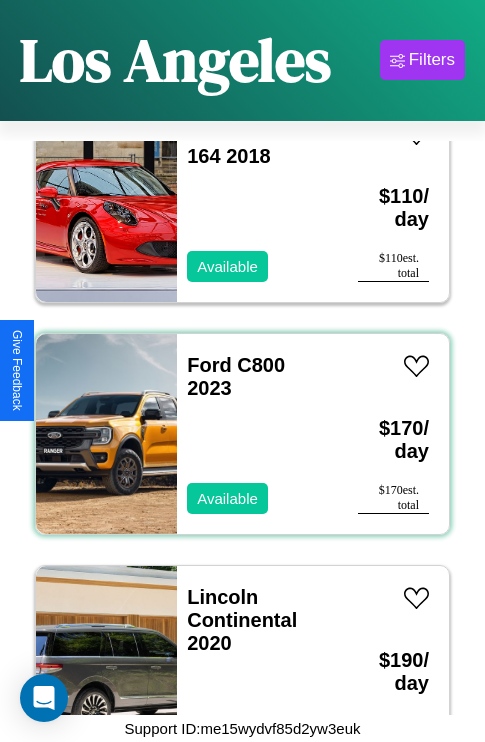 click on "Ford   C800   2023 Available" at bounding box center [257, 434] 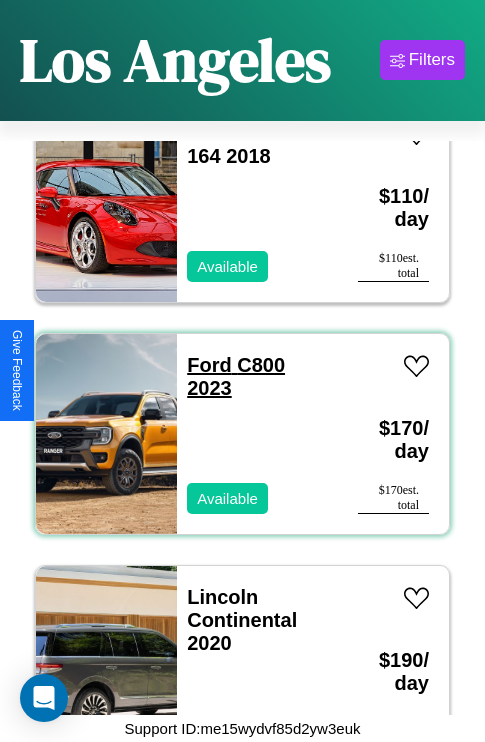 click on "Ford   C800   2023" at bounding box center [236, 376] 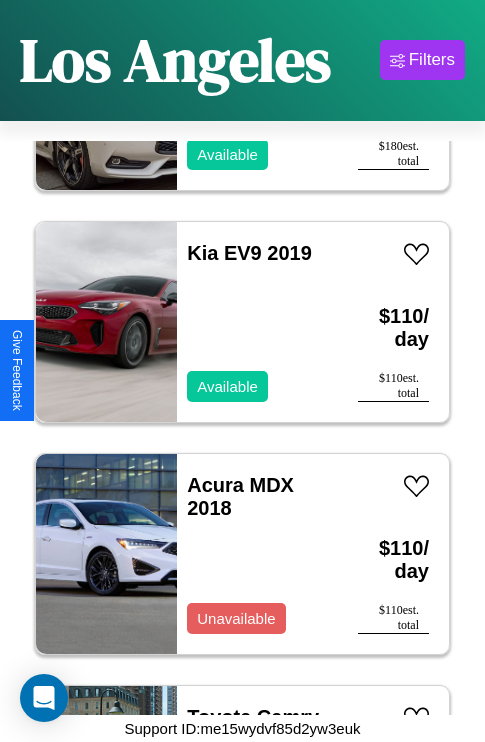 scroll, scrollTop: 6803, scrollLeft: 0, axis: vertical 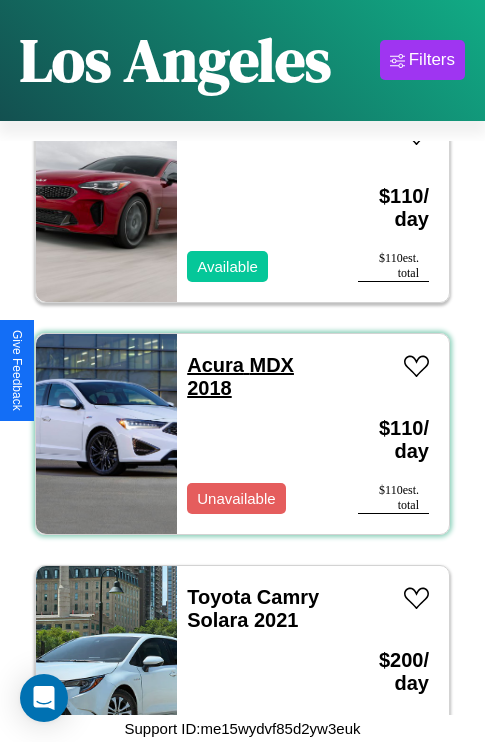 click on "Acura   MDX   2018" at bounding box center (240, 376) 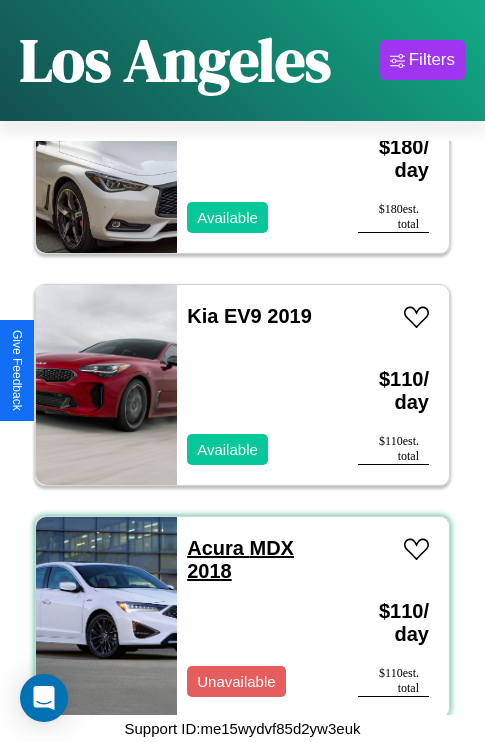 scroll, scrollTop: 307, scrollLeft: 0, axis: vertical 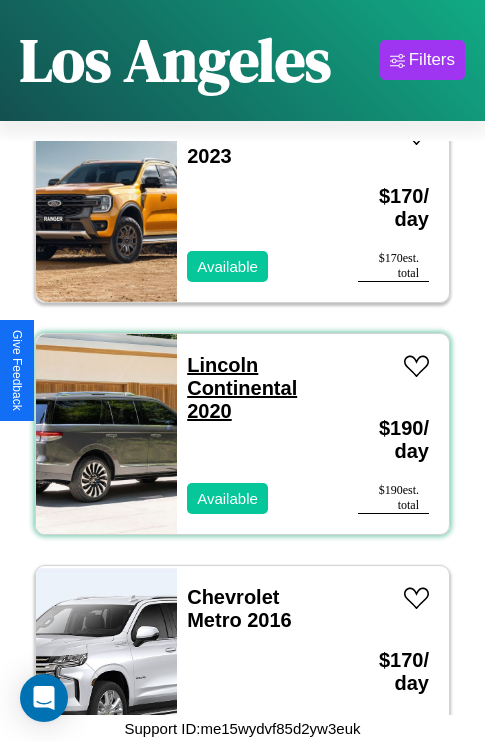 click on "Lincoln   Continental   2020" at bounding box center (242, 388) 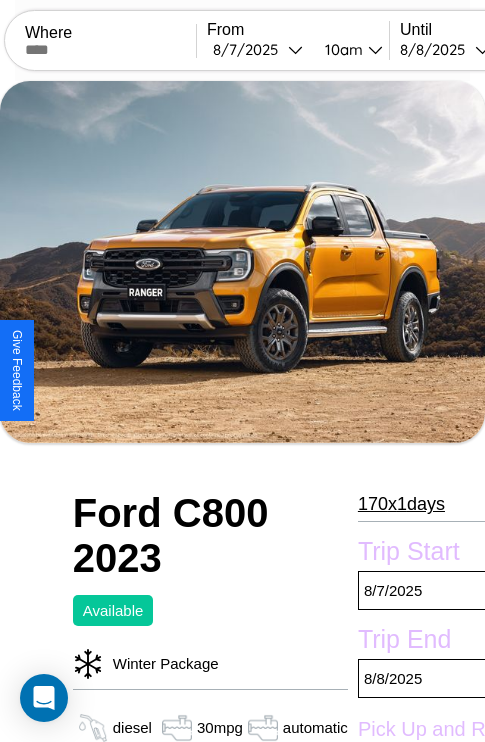 scroll, scrollTop: 708, scrollLeft: 68, axis: both 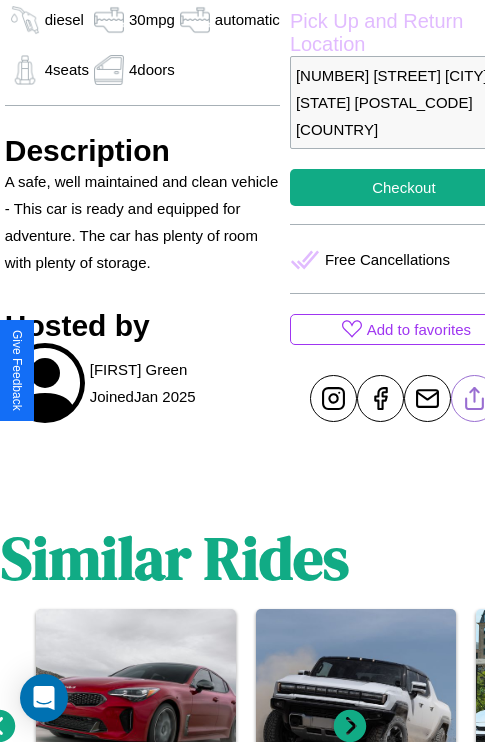 click 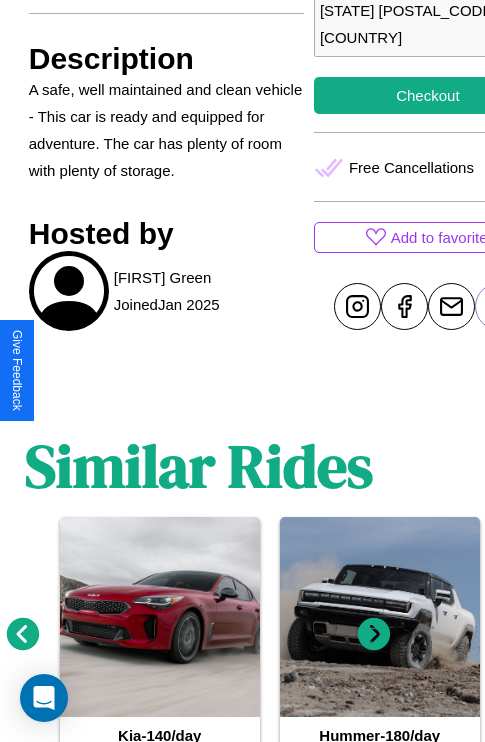 scroll, scrollTop: 852, scrollLeft: 30, axis: both 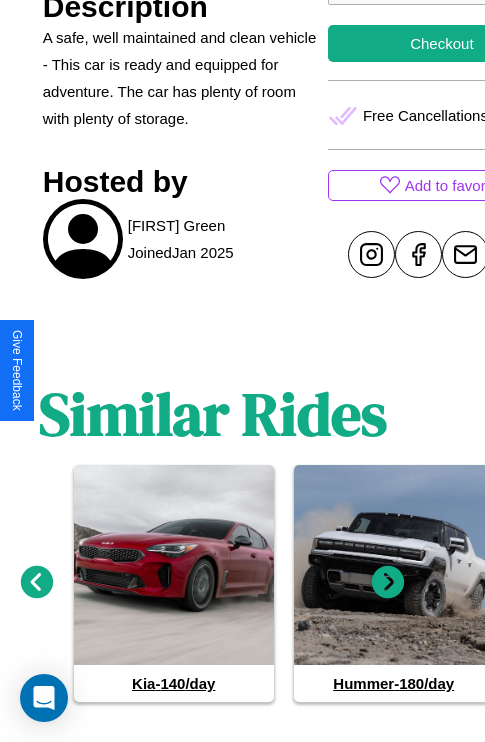 click 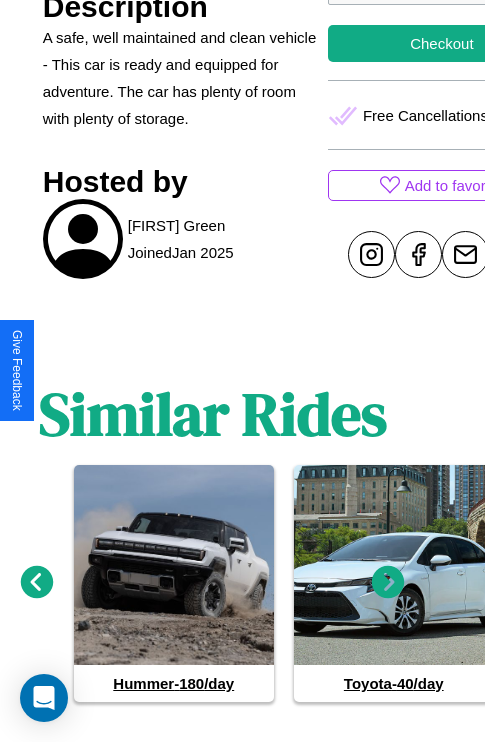click 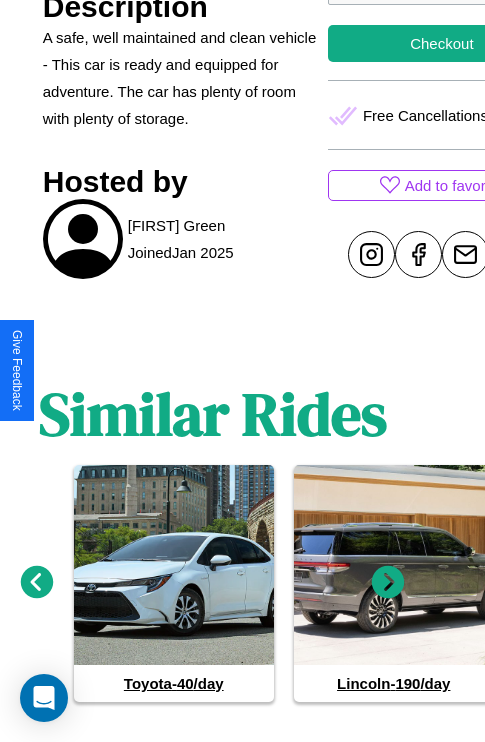 click 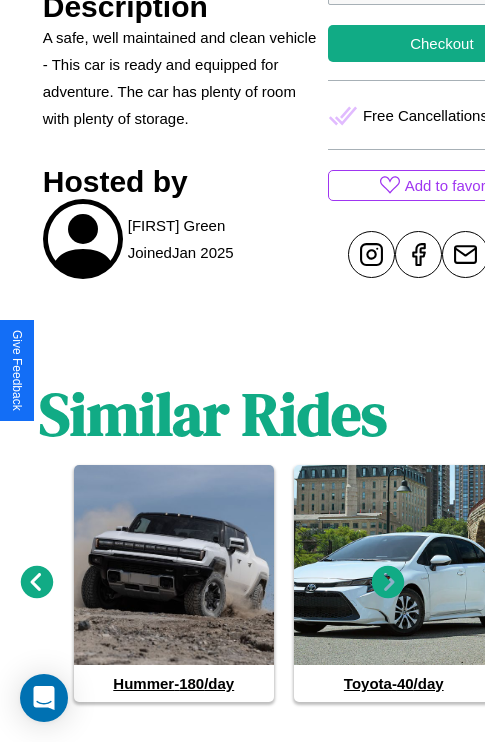 click 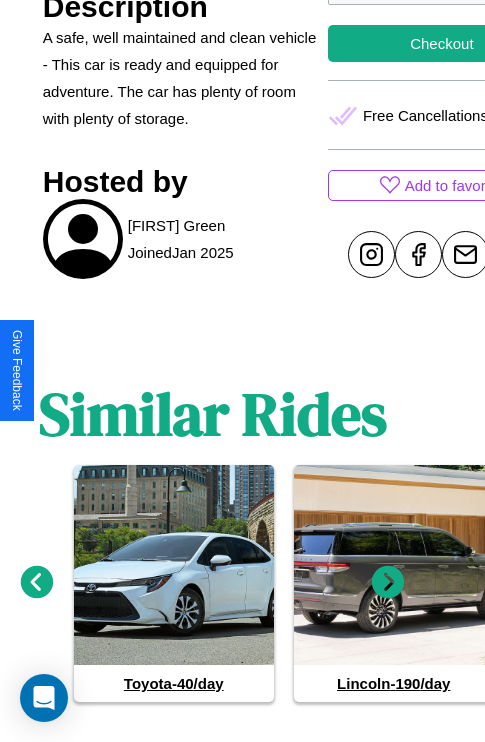 click 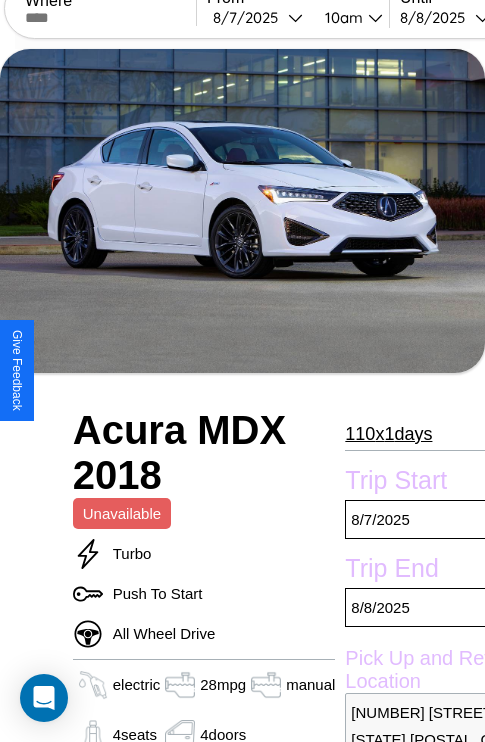 scroll, scrollTop: 936, scrollLeft: 0, axis: vertical 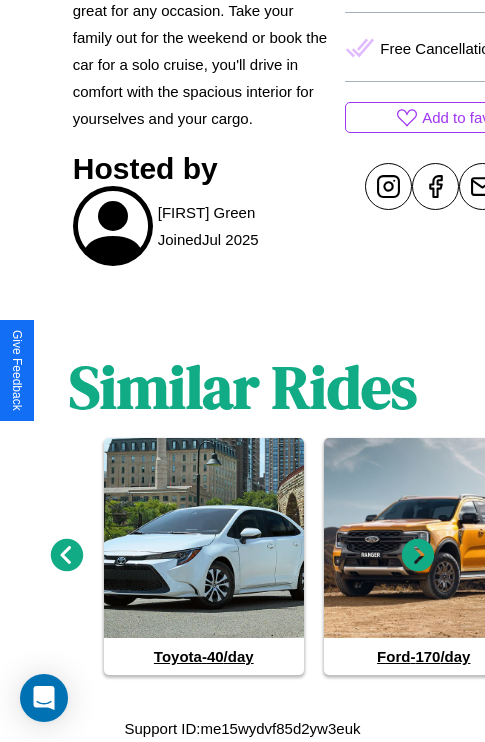 click 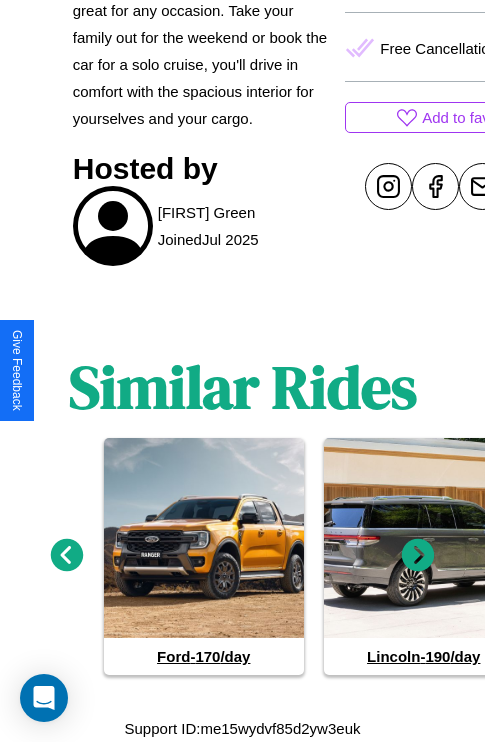 click 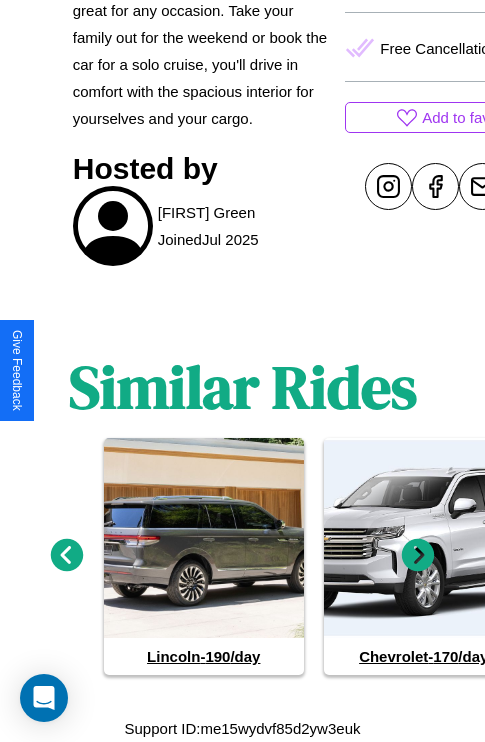 click 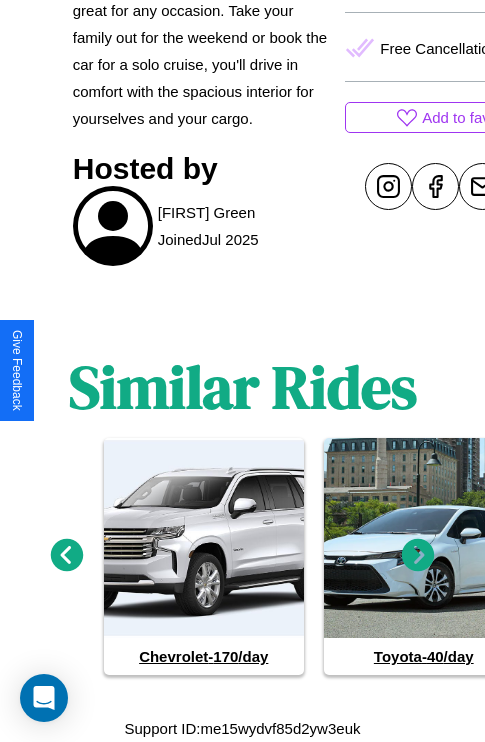 click 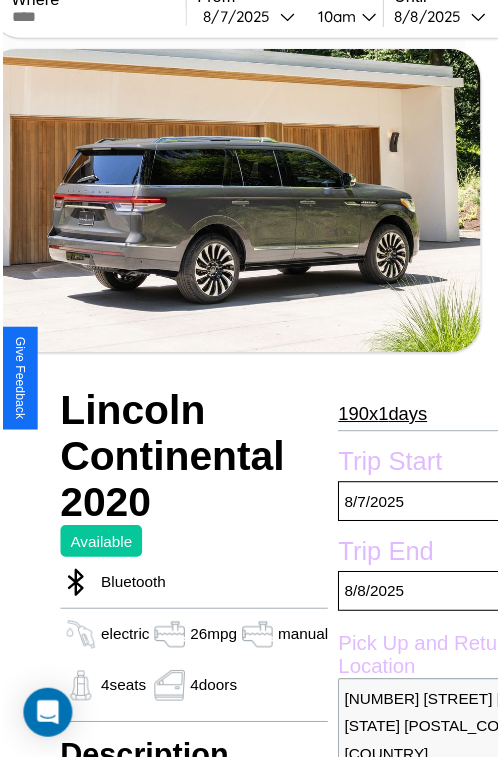 scroll, scrollTop: 154, scrollLeft: 80, axis: both 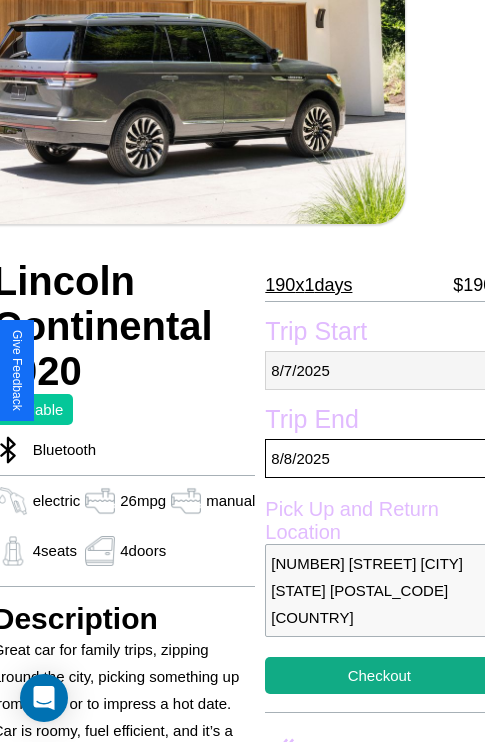 click on "8 / 7 / 2025" at bounding box center [379, 370] 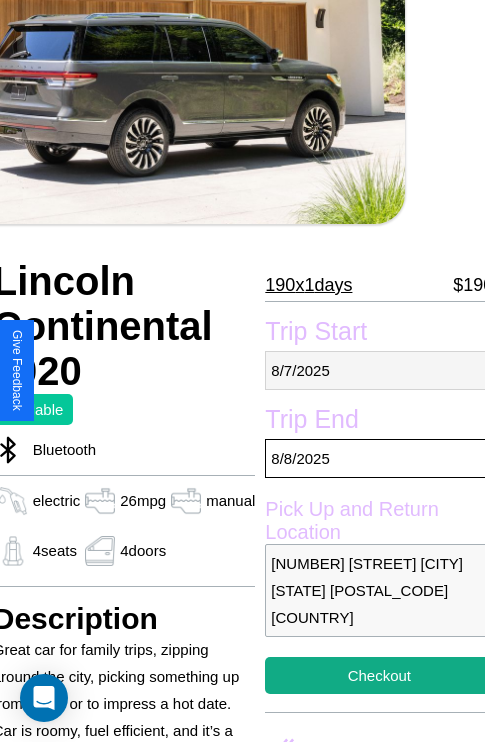 select on "*" 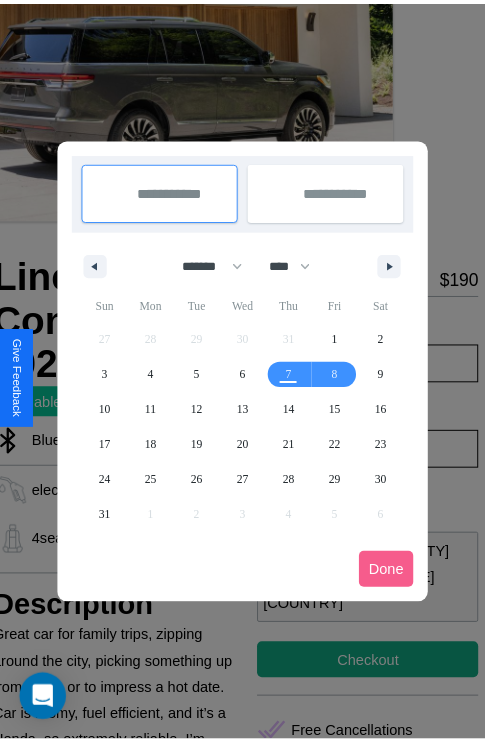 scroll, scrollTop: 0, scrollLeft: 80, axis: horizontal 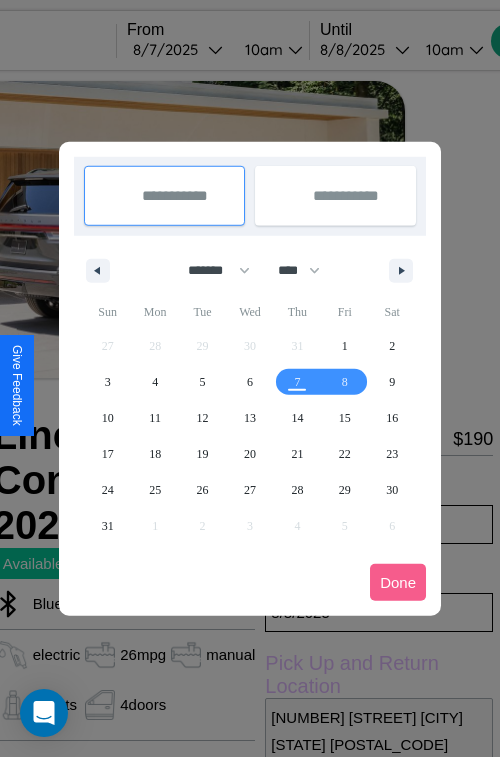 click at bounding box center (250, 378) 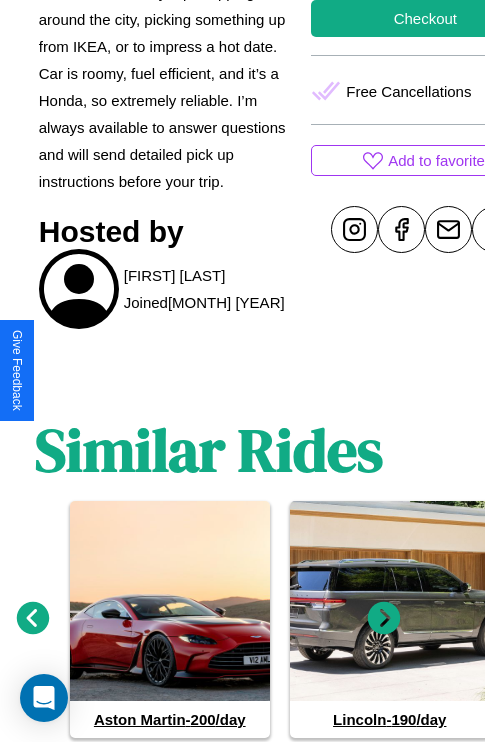 scroll, scrollTop: 874, scrollLeft: 30, axis: both 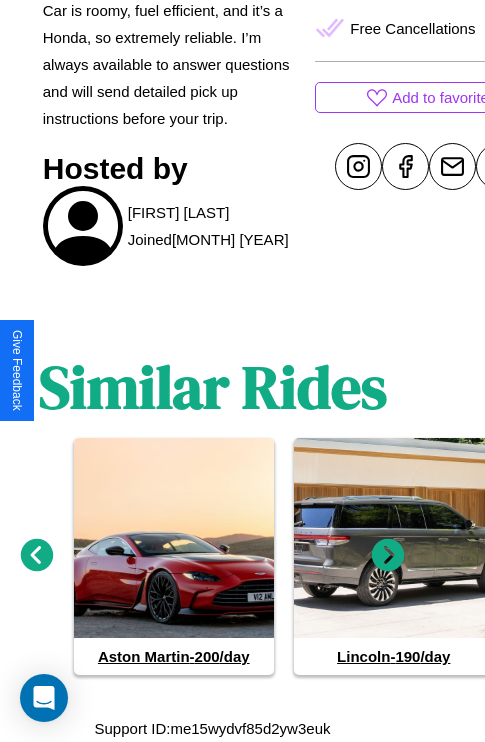 click 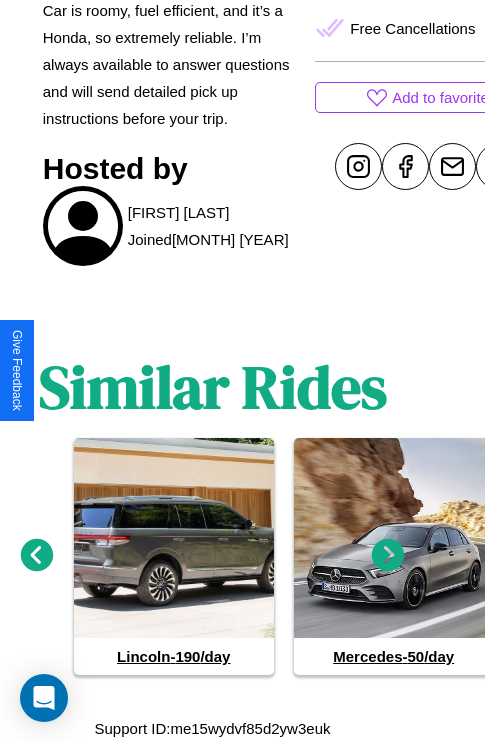 click 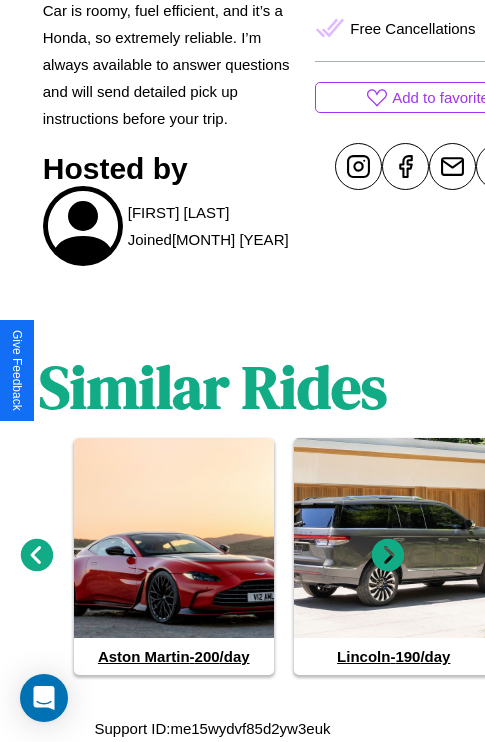 click 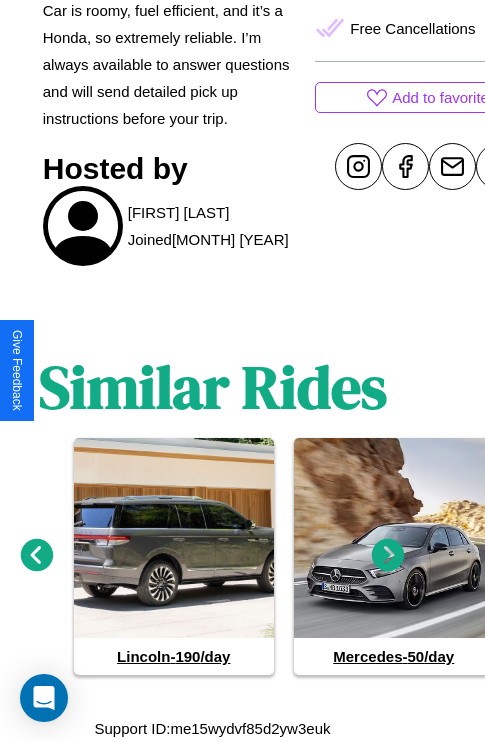 click 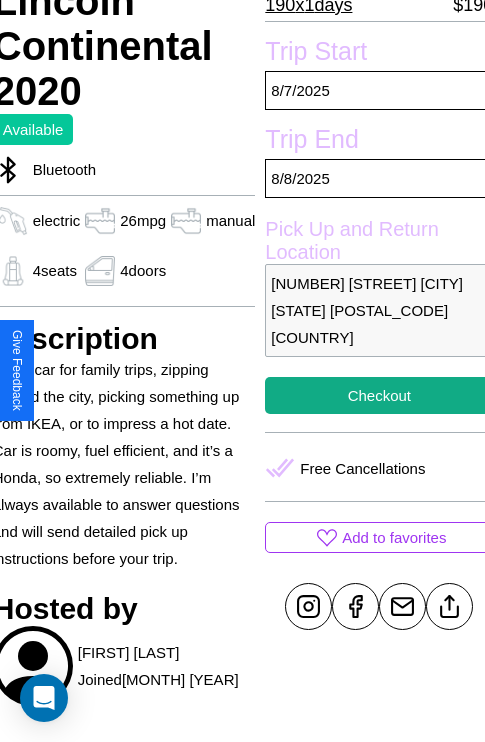 scroll, scrollTop: 432, scrollLeft: 80, axis: both 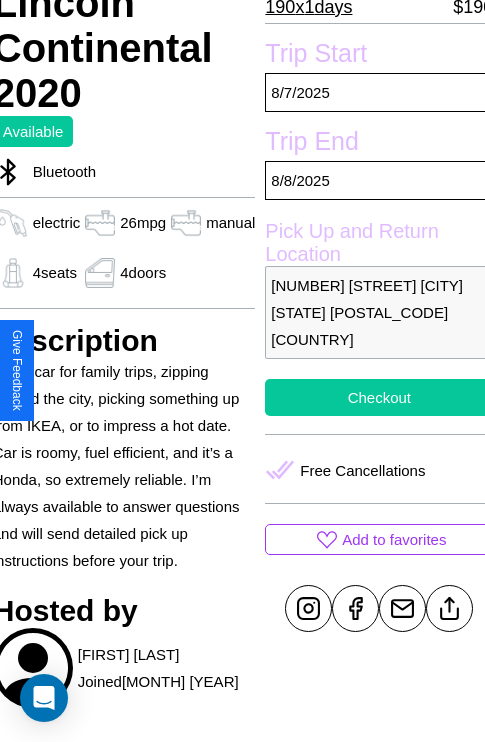 click on "Checkout" at bounding box center (379, 397) 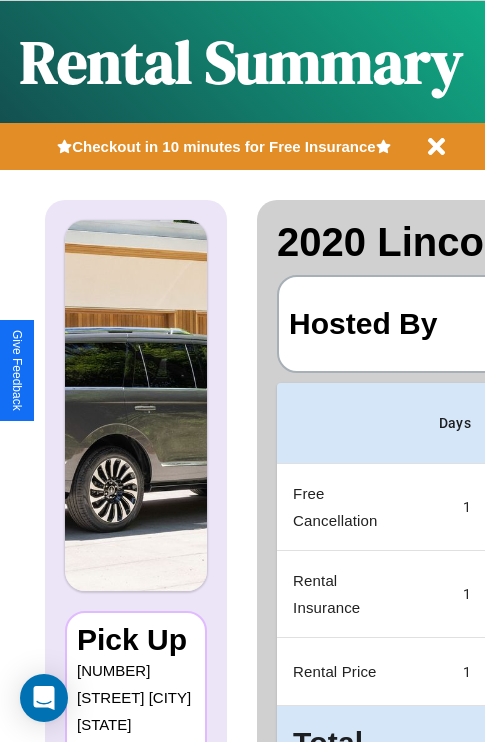scroll, scrollTop: 0, scrollLeft: 378, axis: horizontal 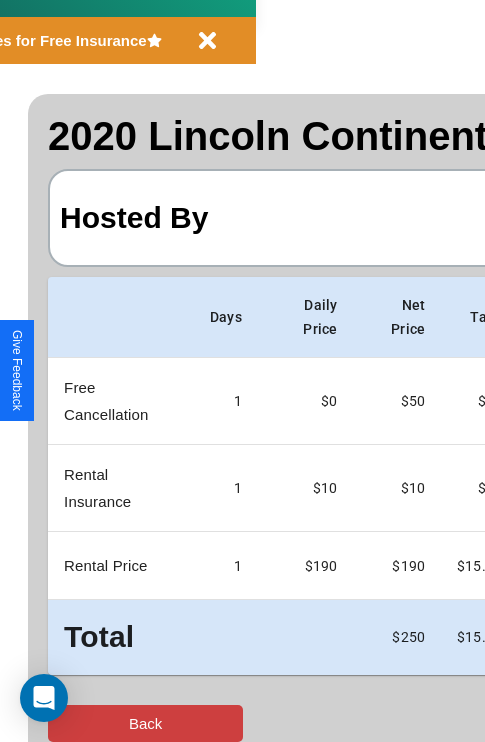 click on "Back" at bounding box center [145, 723] 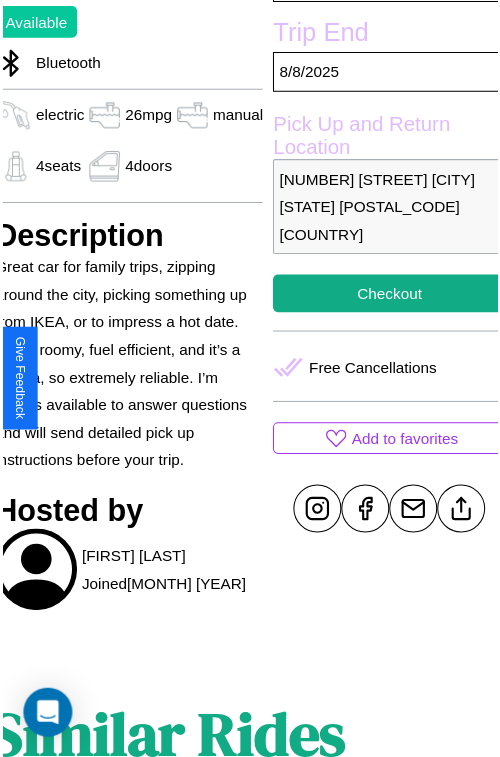 scroll, scrollTop: 574, scrollLeft: 80, axis: both 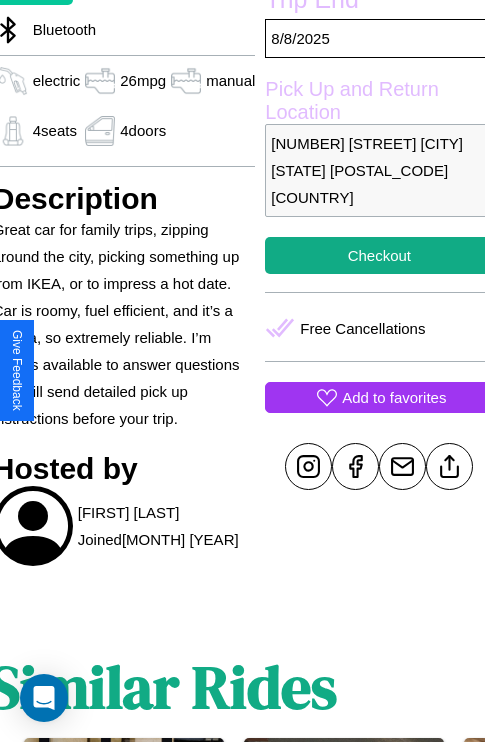 click on "Add to favorites" at bounding box center (394, 397) 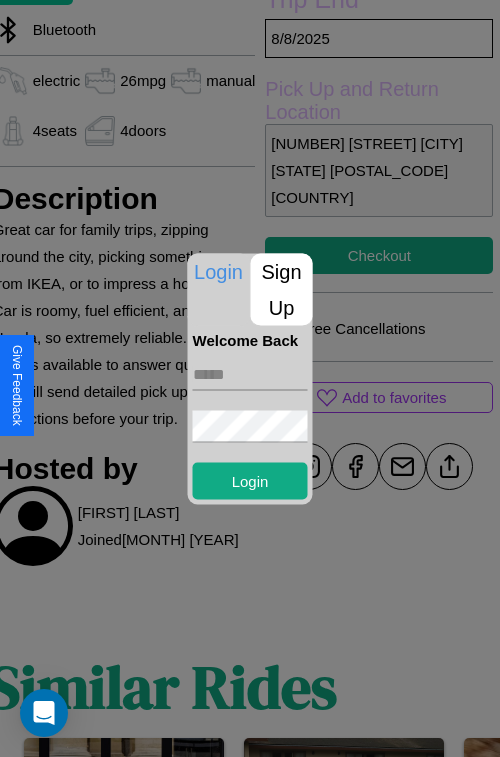 click on "Sign Up" at bounding box center [282, 289] 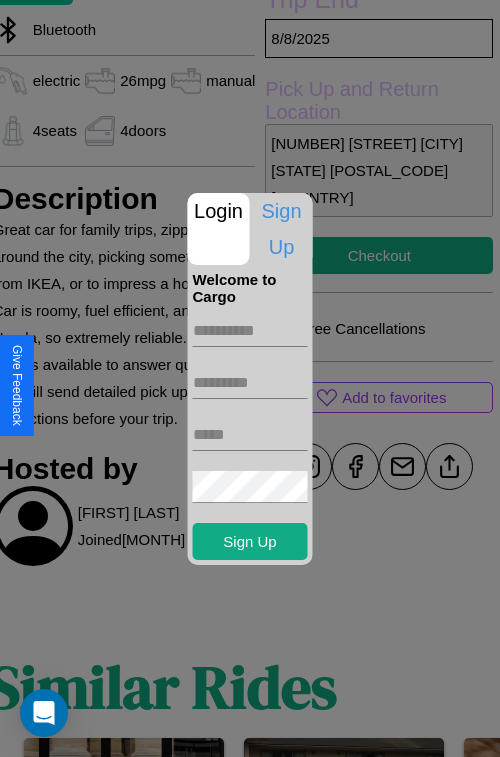 click at bounding box center (250, 331) 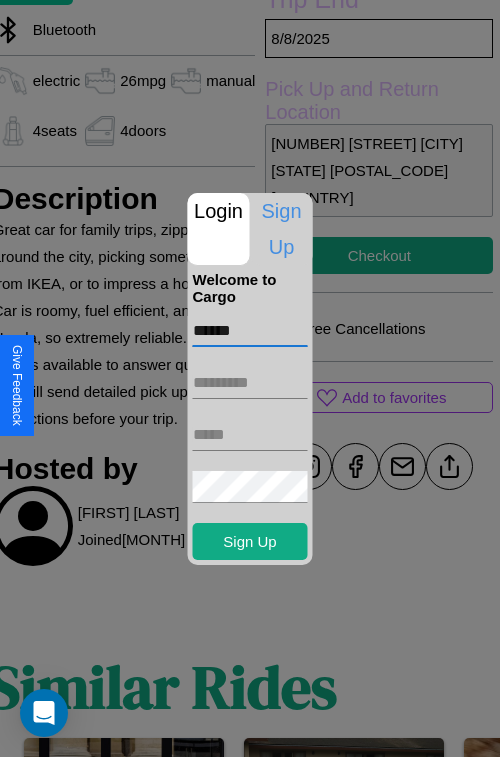 type on "******" 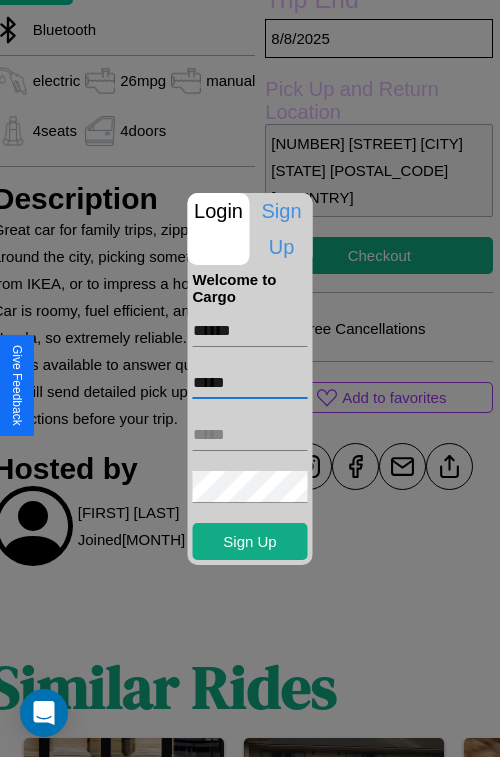 type on "*****" 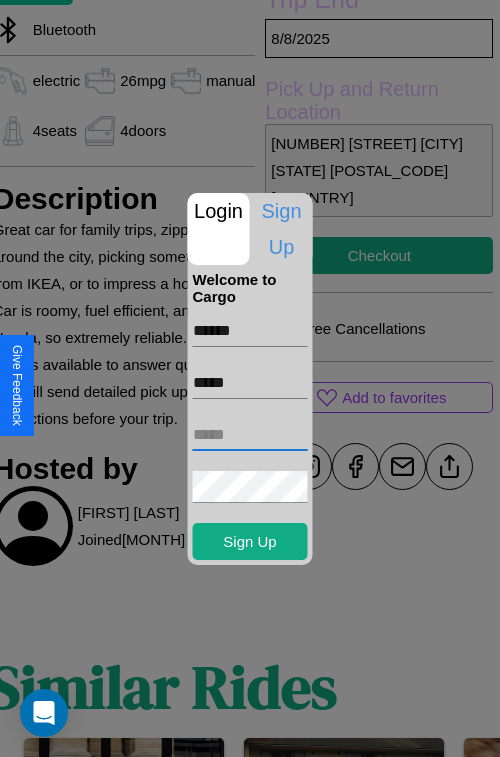 click at bounding box center [250, 435] 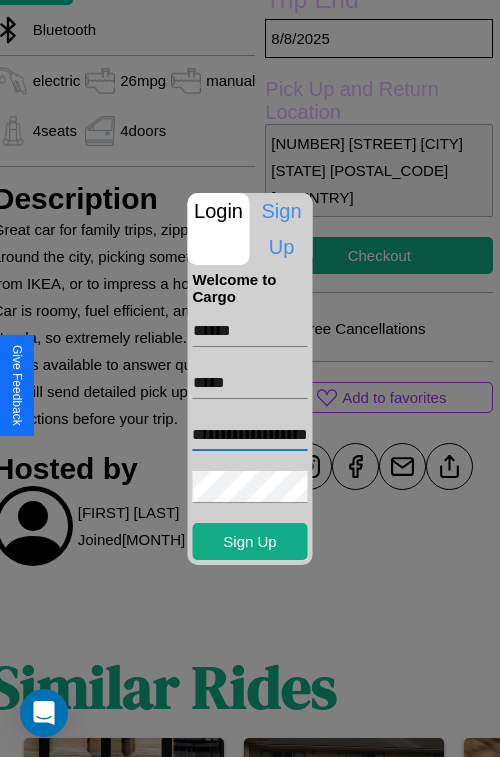 scroll, scrollTop: 0, scrollLeft: 48, axis: horizontal 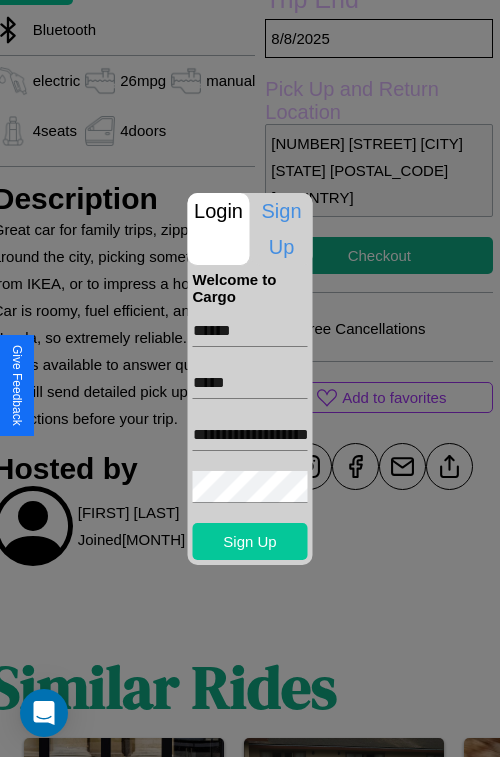 click on "Sign Up" at bounding box center (250, 541) 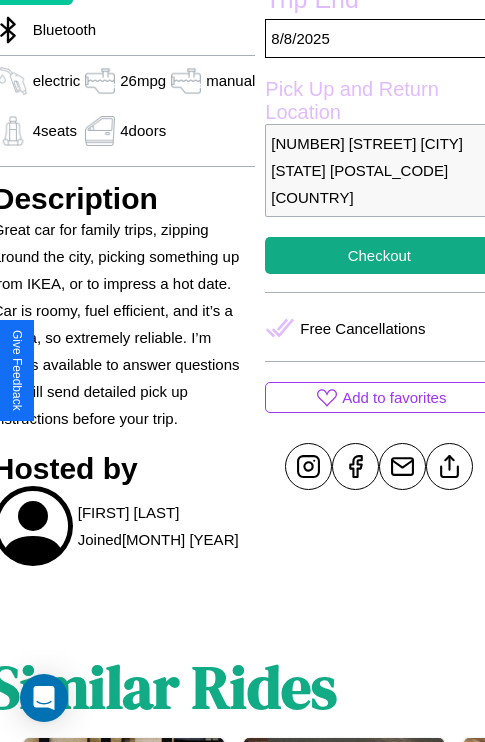 scroll, scrollTop: 574, scrollLeft: 80, axis: both 